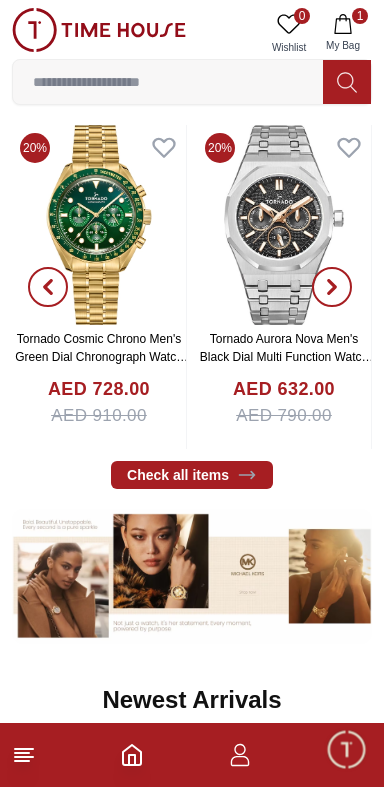 scroll, scrollTop: 426, scrollLeft: 0, axis: vertical 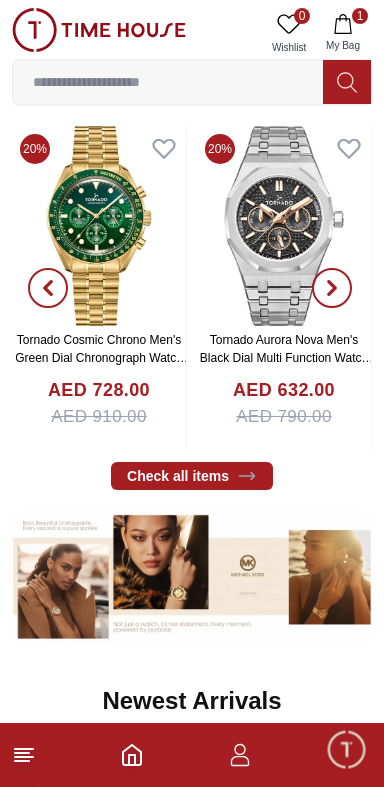 click on "1 My Bag" at bounding box center [343, 33] 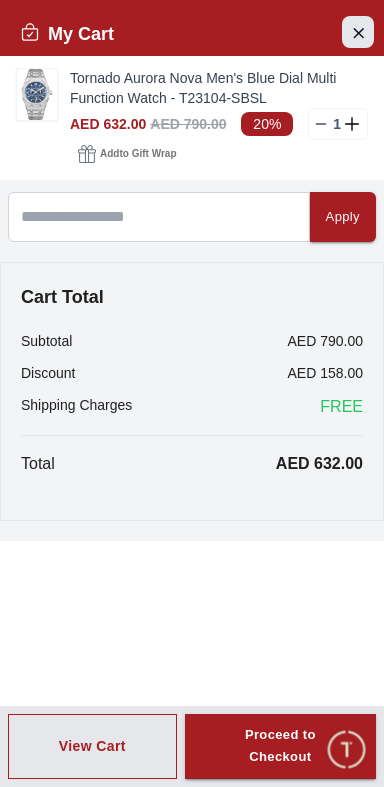 click 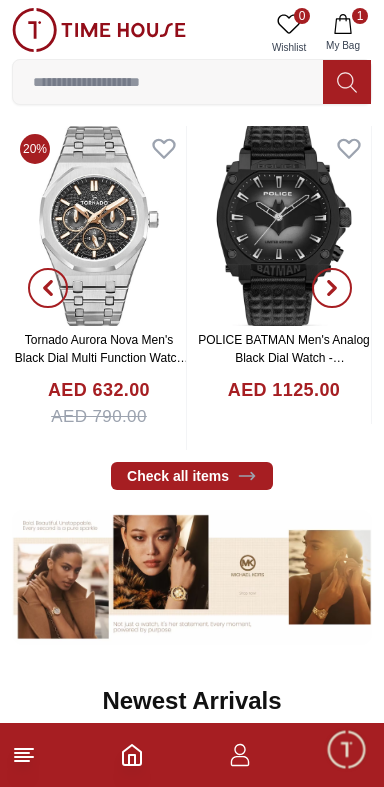 click at bounding box center (99, 226) 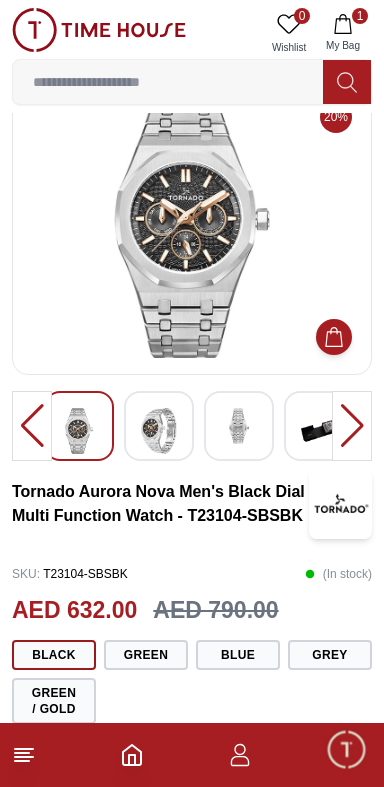 scroll, scrollTop: 49, scrollLeft: 0, axis: vertical 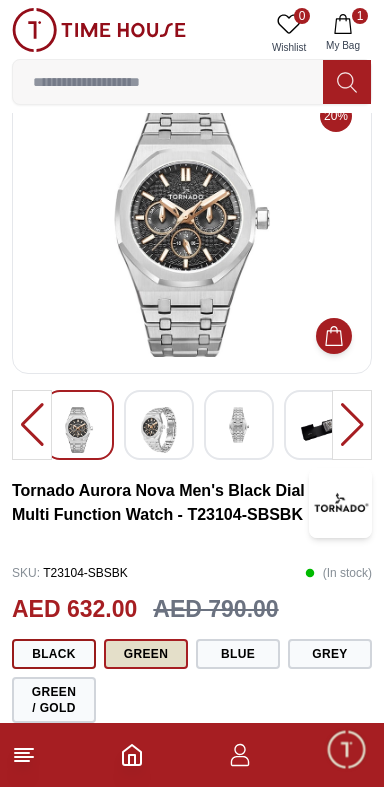 click on "Green" at bounding box center [146, 654] 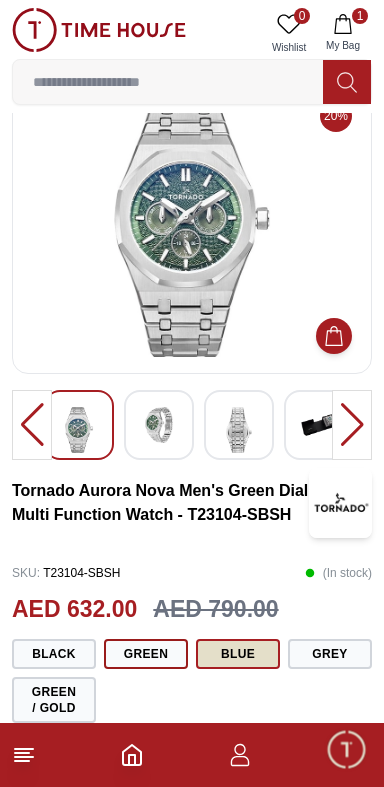 click on "Blue" at bounding box center [238, 654] 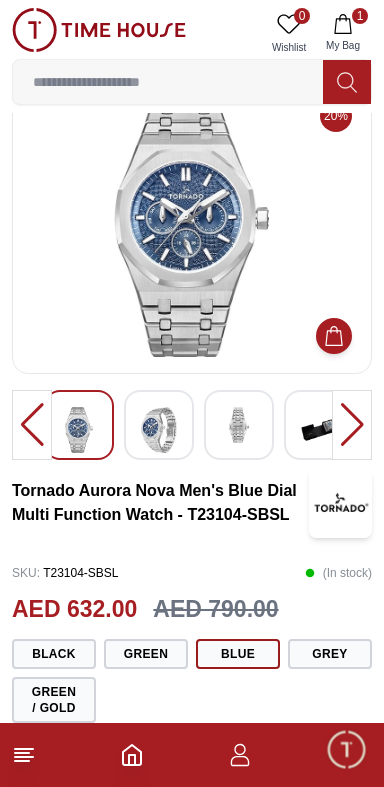 scroll, scrollTop: 48, scrollLeft: 0, axis: vertical 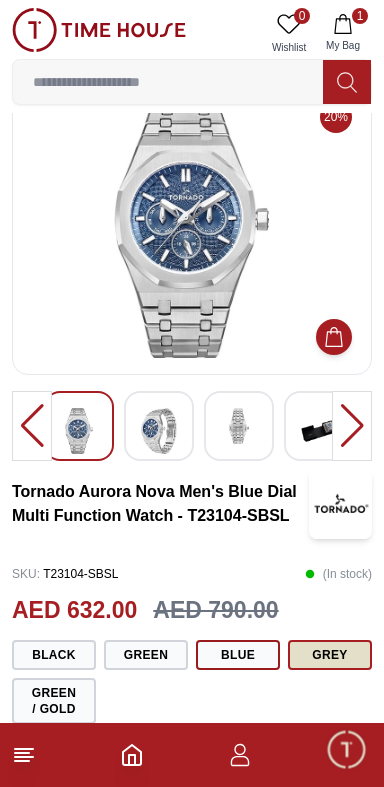 click on "Grey" at bounding box center [330, 655] 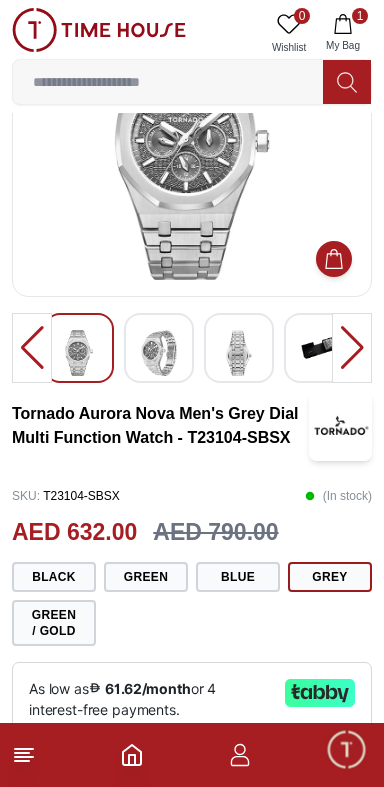 scroll, scrollTop: 126, scrollLeft: 0, axis: vertical 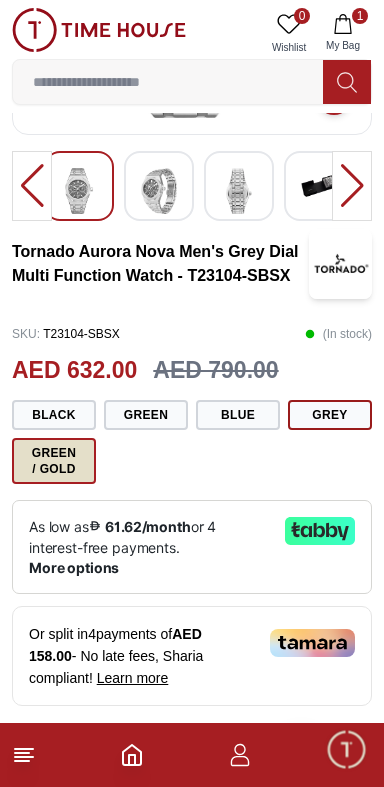 click on "Green / Gold" at bounding box center (54, 461) 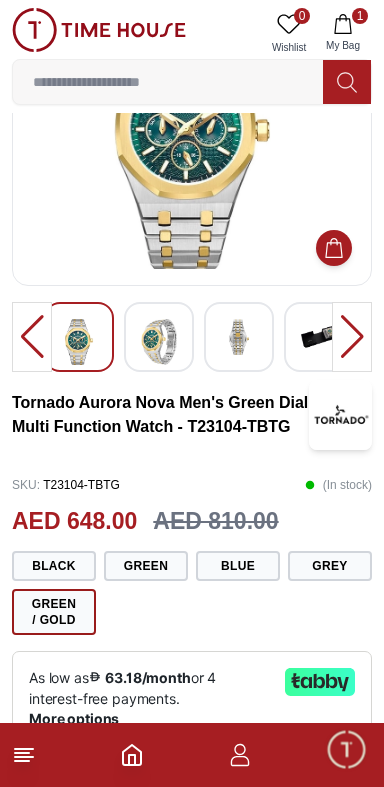 scroll, scrollTop: 138, scrollLeft: 0, axis: vertical 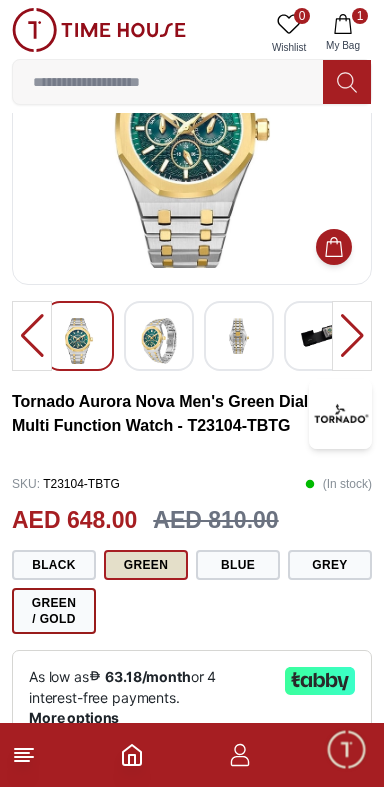 click on "Green" at bounding box center [146, 565] 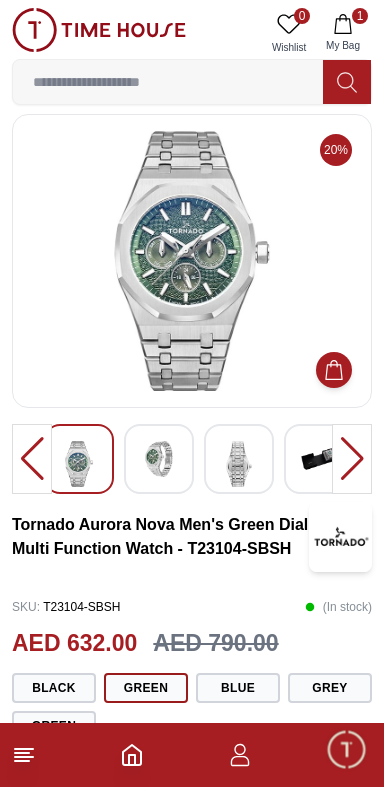 scroll, scrollTop: 0, scrollLeft: 0, axis: both 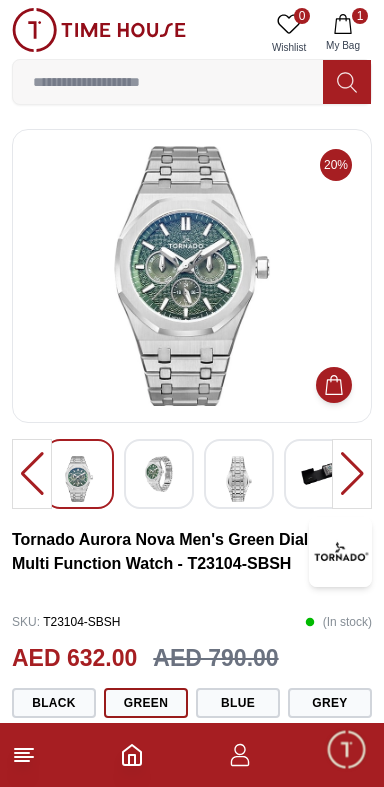 click at bounding box center [159, 474] 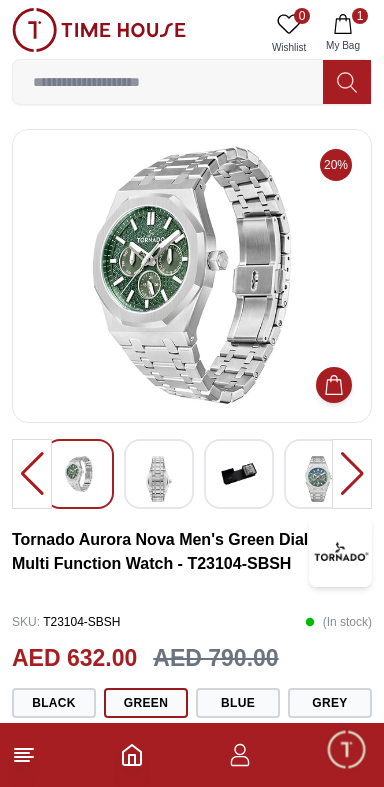 click at bounding box center (159, 479) 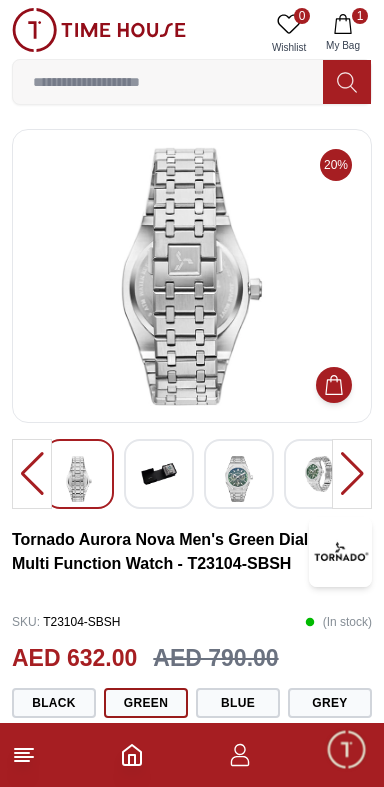 click at bounding box center (159, 474) 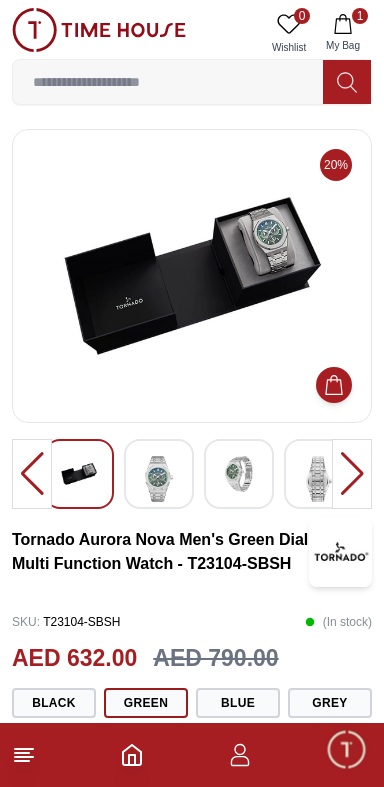 click at bounding box center (159, 479) 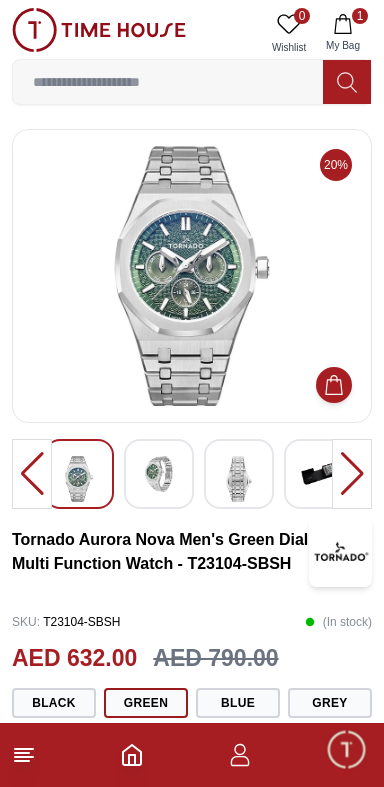 click at bounding box center [159, 474] 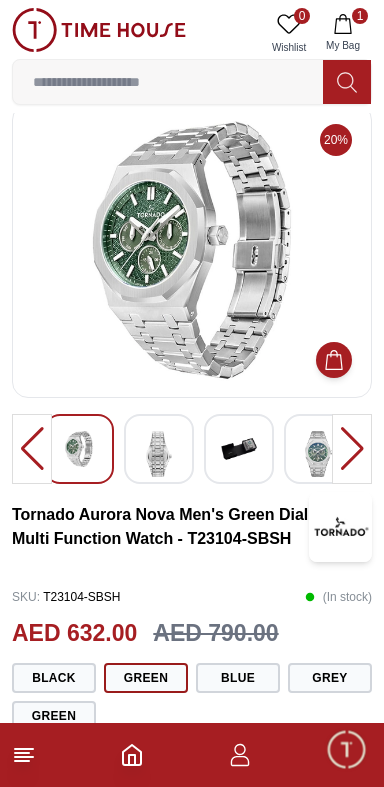 scroll, scrollTop: 24, scrollLeft: 0, axis: vertical 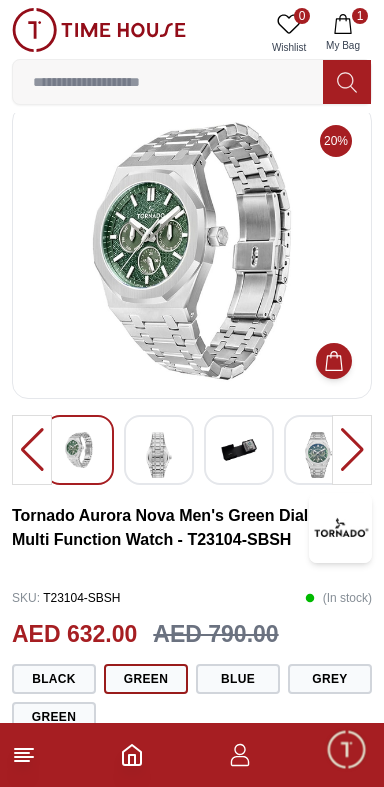 click at bounding box center (159, 455) 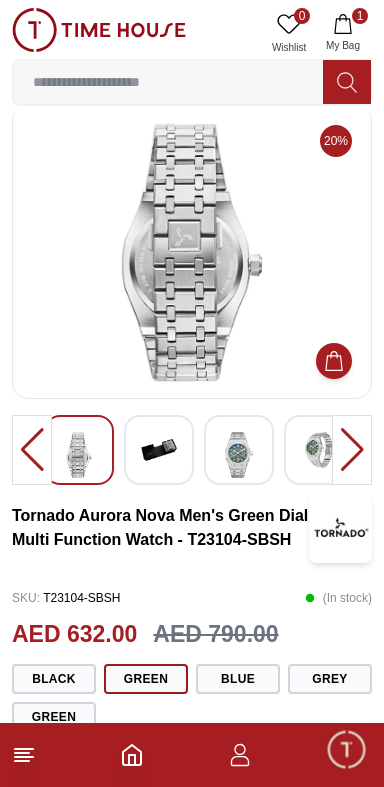 scroll, scrollTop: 0, scrollLeft: 0, axis: both 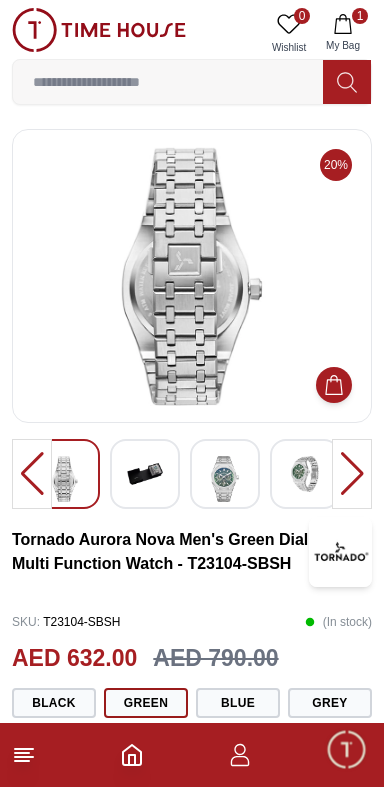 click at bounding box center (145, 474) 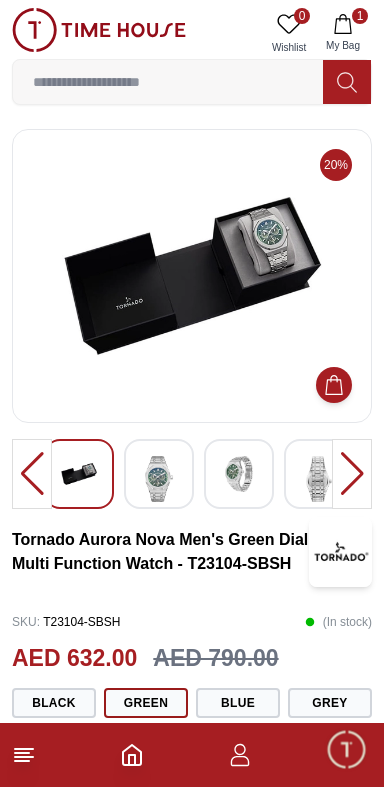 click at bounding box center [159, 474] 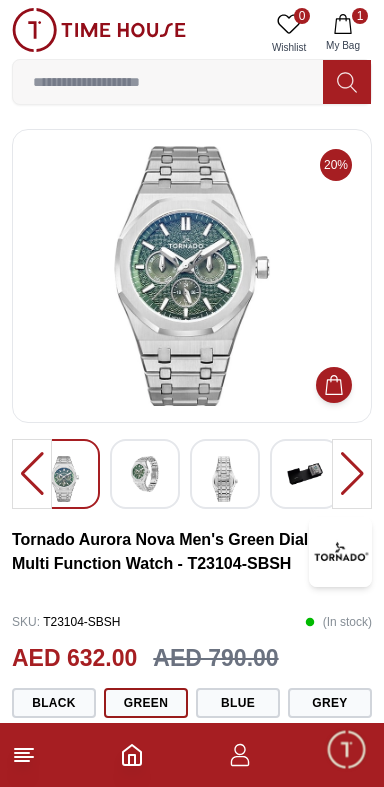 click at bounding box center (145, 474) 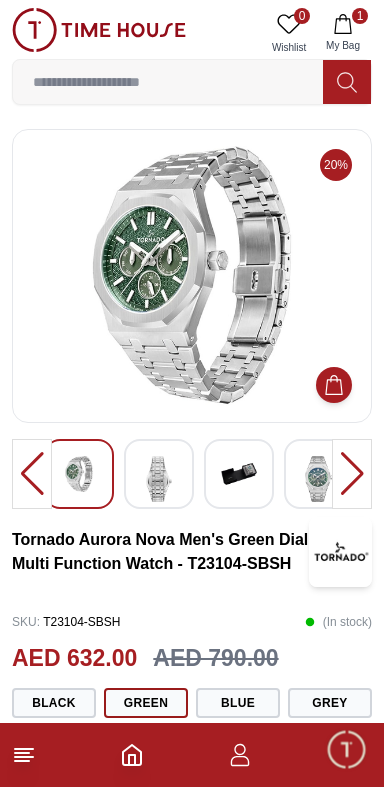 click on "20%% [PRODUCT_NAME] - T24303-SBSH SKU : T24303-SBSH ( In stock ) AED 632.00 AED 790.00 Black Green Grey Green / Gold Or split in 4 payments of AED 158.00 - No late fees, Sharia compliant! Learn more Overview [PRODUCT_NAME] is a contemporary timepiece specially designed exclusively for men's uniquely flair and edgy function that go beyond just telling time. Select from classic to chronograph modes, It works perfectly with utmost precision and versatility making it suitable for your daily trend. Add to cart Buy Now GIFT WRAPPING INCLUDED TRUSTED SHIPPING CONTACTLESS DELIVERY Share To Friends" at bounding box center [192, 806] 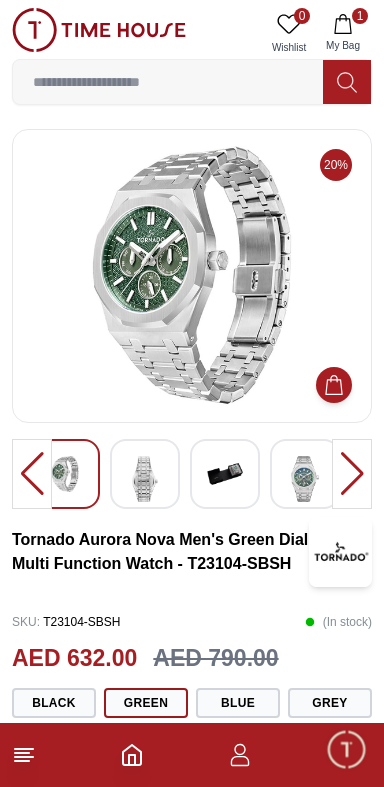 click at bounding box center [145, 474] 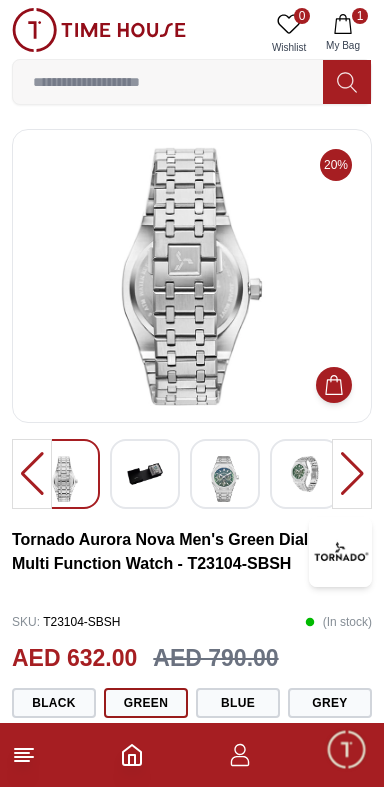 click at bounding box center [225, 479] 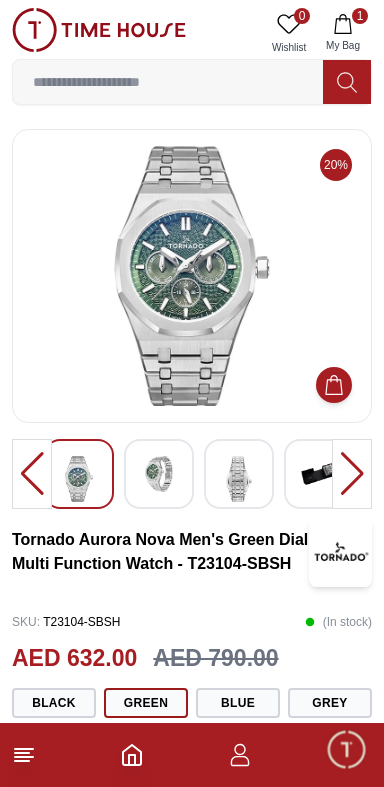 click at bounding box center [159, 474] 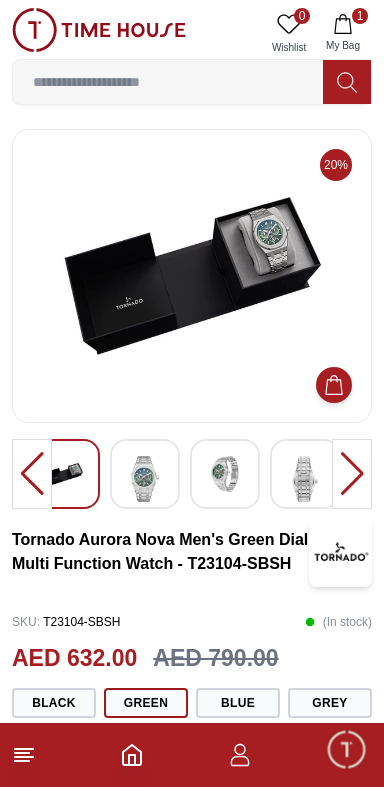 click at bounding box center [145, 479] 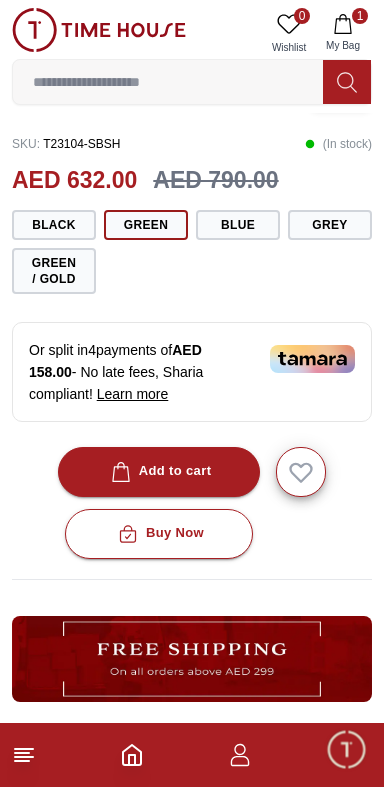 scroll, scrollTop: 478, scrollLeft: 0, axis: vertical 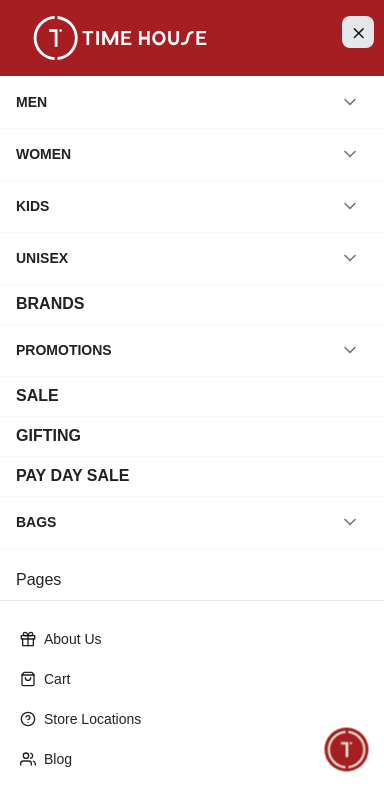 click at bounding box center (358, 32) 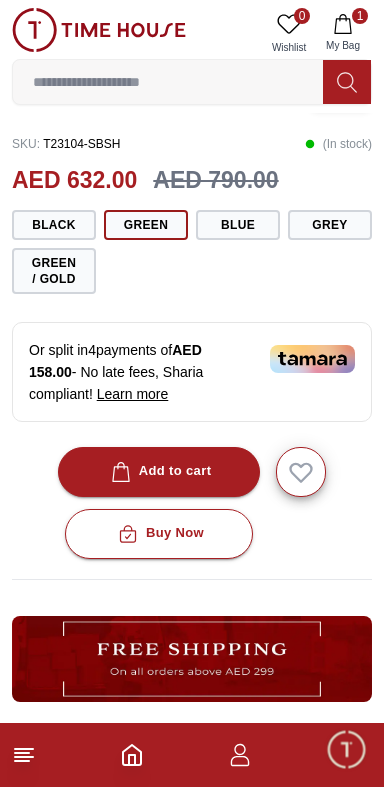 click at bounding box center [168, 82] 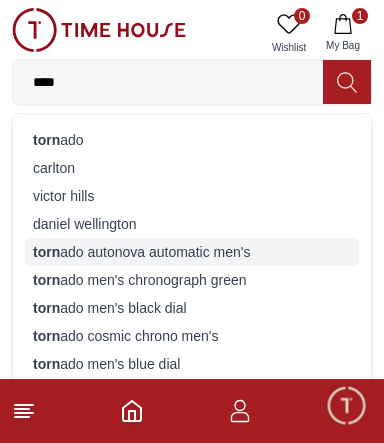 type on "****" 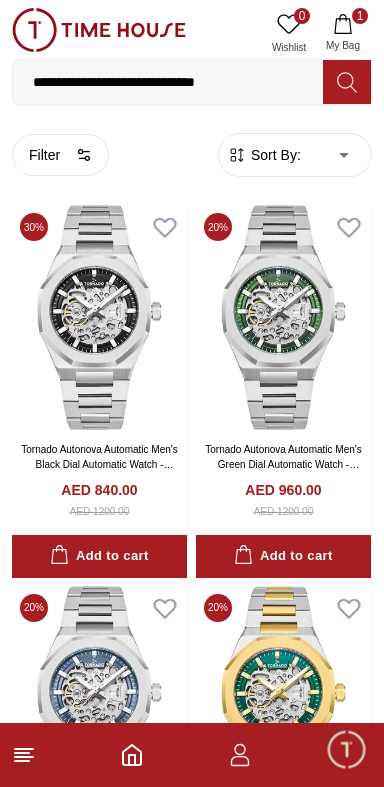 scroll, scrollTop: 0, scrollLeft: 0, axis: both 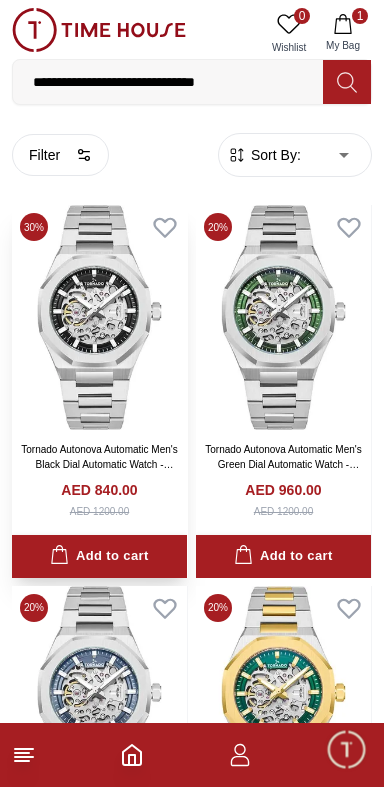 click at bounding box center [99, 317] 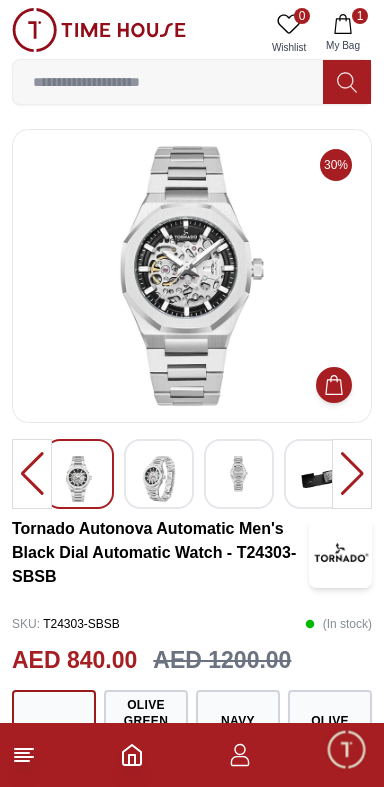 click at bounding box center [159, 474] 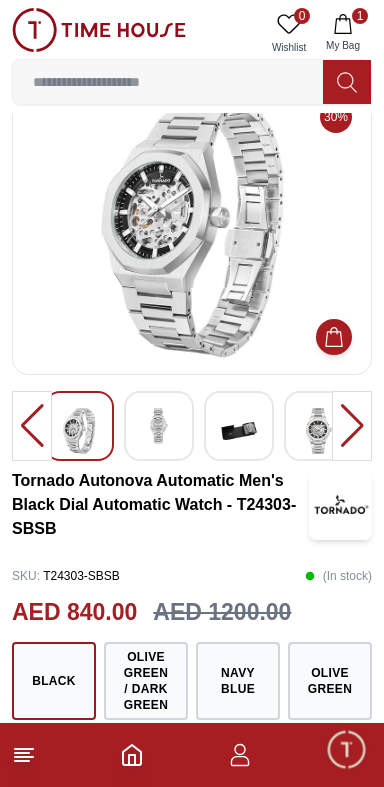 scroll, scrollTop: 105, scrollLeft: 0, axis: vertical 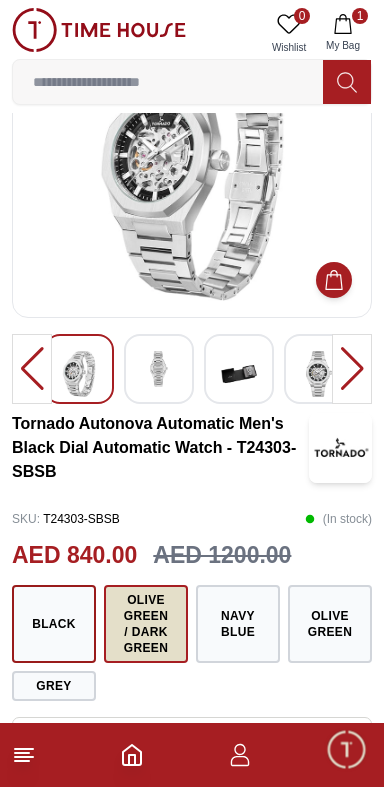 click on "Olive Green / Dark Green" at bounding box center (146, 624) 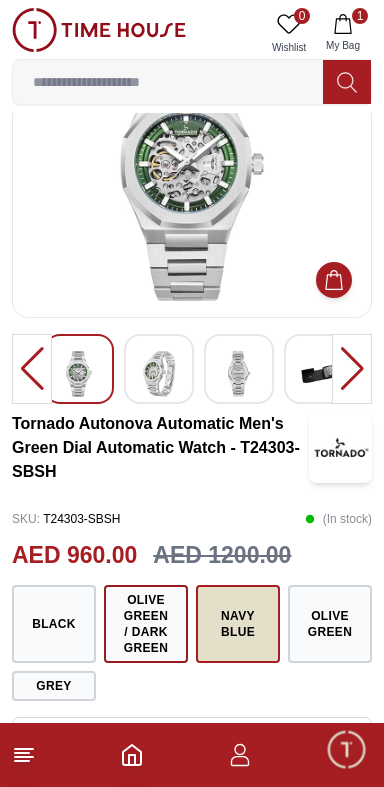 click on "Navy Blue" at bounding box center [238, 624] 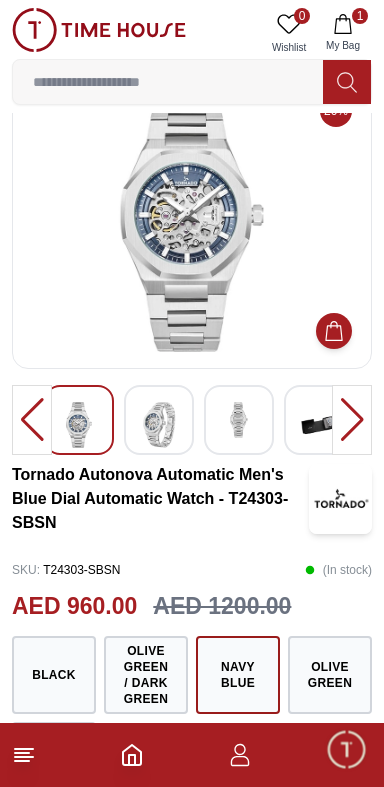 scroll, scrollTop: 50, scrollLeft: 0, axis: vertical 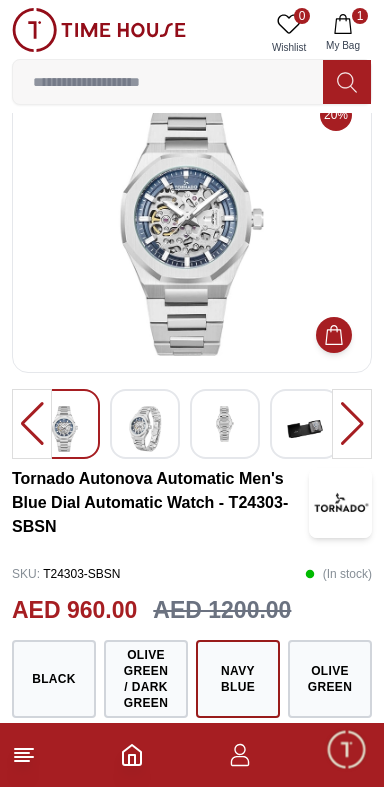 click at bounding box center (145, 429) 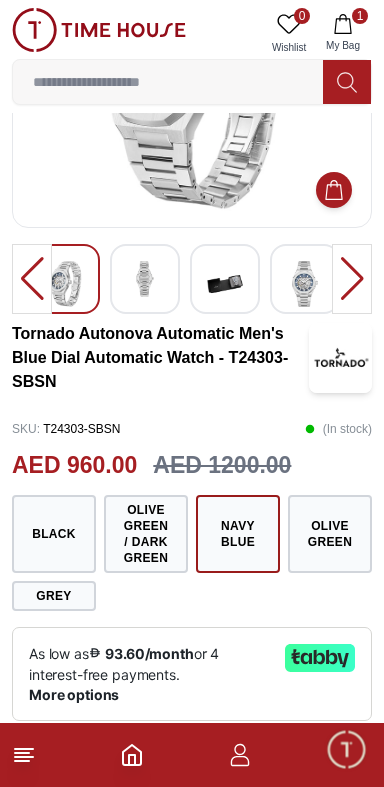 scroll, scrollTop: 197, scrollLeft: 0, axis: vertical 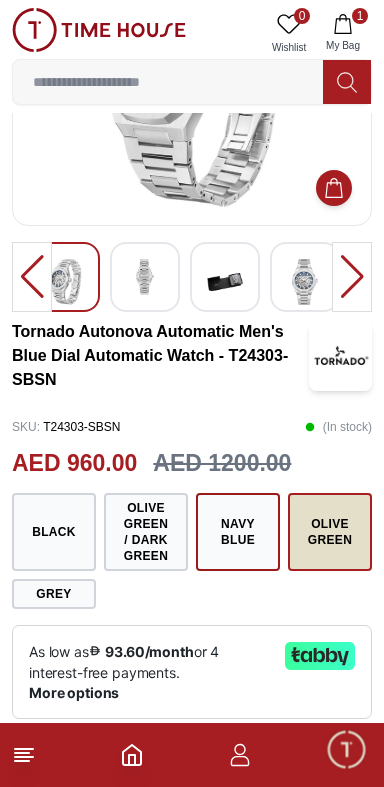 click on "Olive Green" at bounding box center (330, 532) 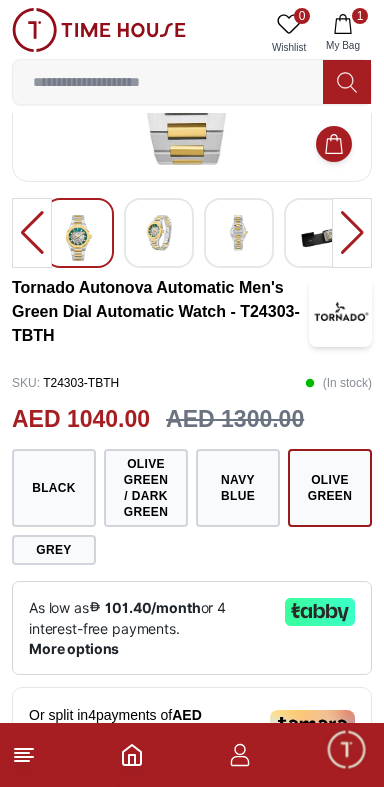 scroll, scrollTop: 247, scrollLeft: 0, axis: vertical 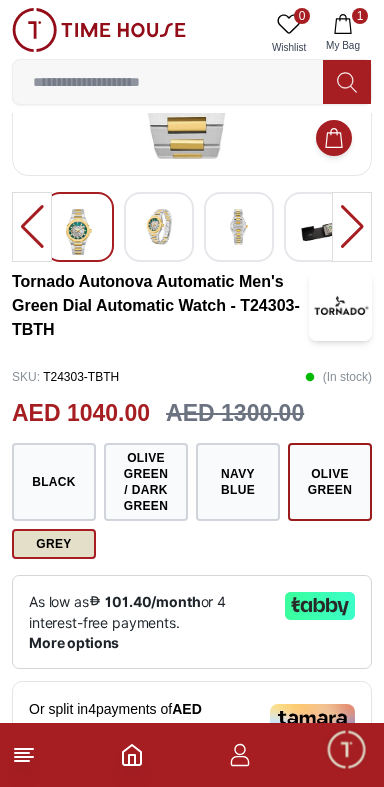click on "Grey" at bounding box center [54, 544] 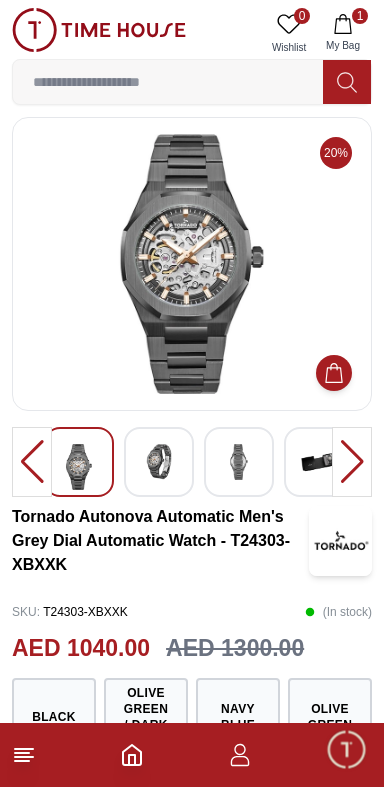 scroll, scrollTop: 0, scrollLeft: 0, axis: both 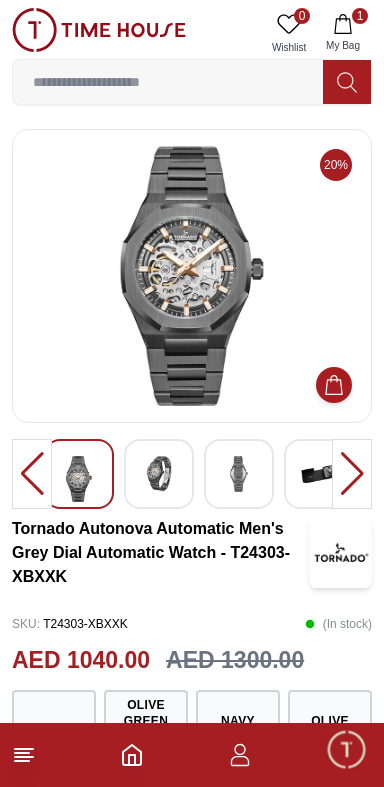 click at bounding box center (159, 474) 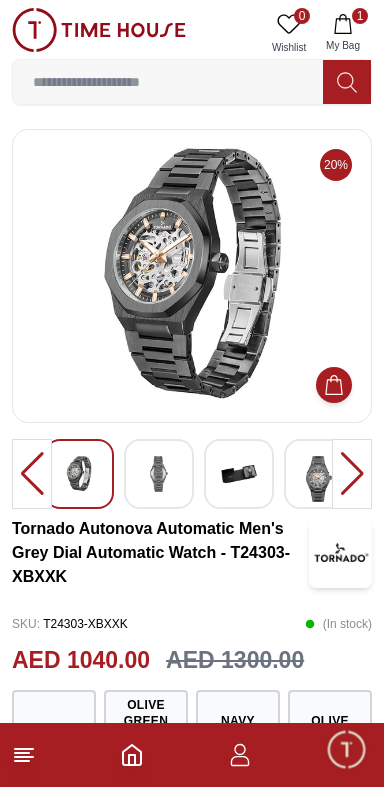 click at bounding box center (239, 474) 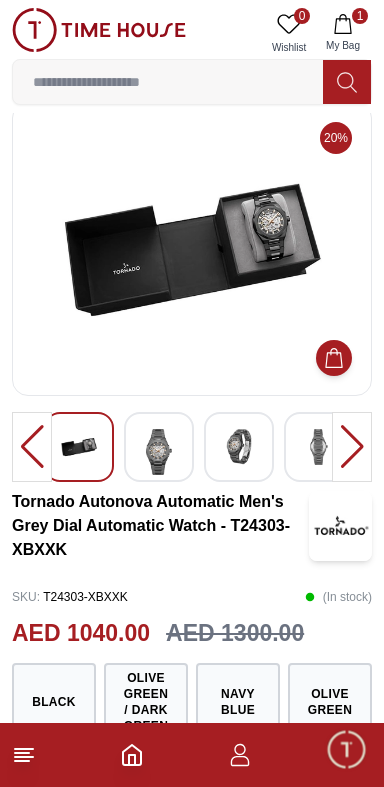 scroll, scrollTop: 24, scrollLeft: 0, axis: vertical 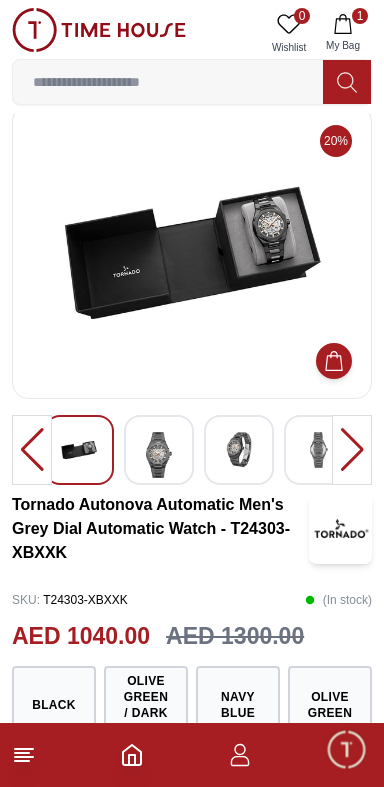click at bounding box center (319, 450) 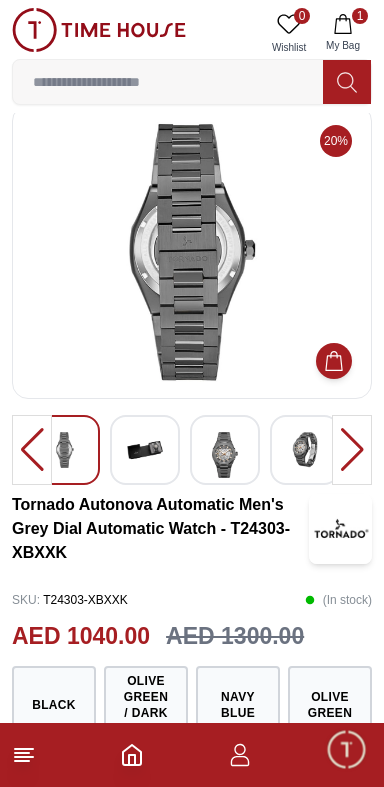 click at bounding box center (305, 450) 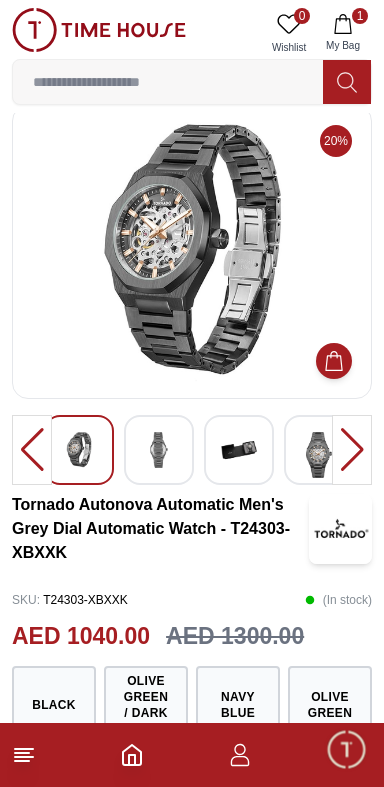 click at bounding box center (239, 450) 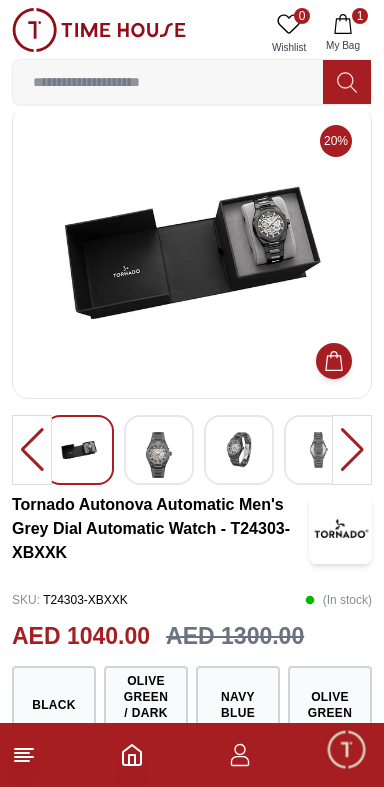 click at bounding box center [159, 455] 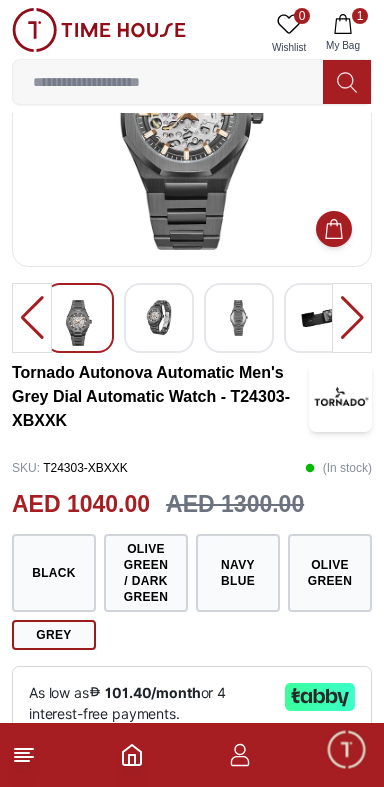 scroll, scrollTop: 155, scrollLeft: 0, axis: vertical 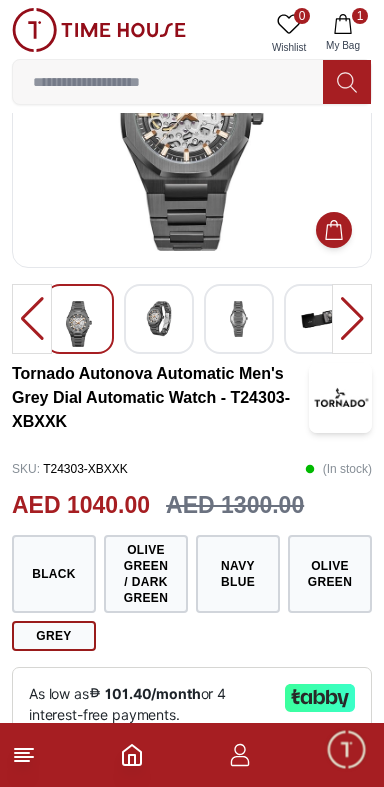 click on "1 My Bag" at bounding box center (343, 33) 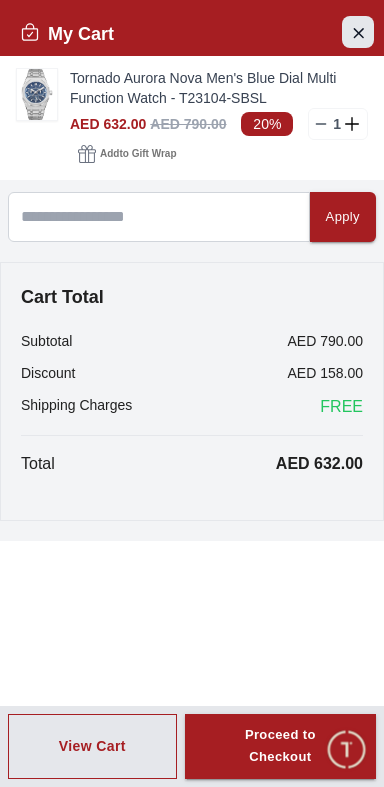 click at bounding box center (358, 32) 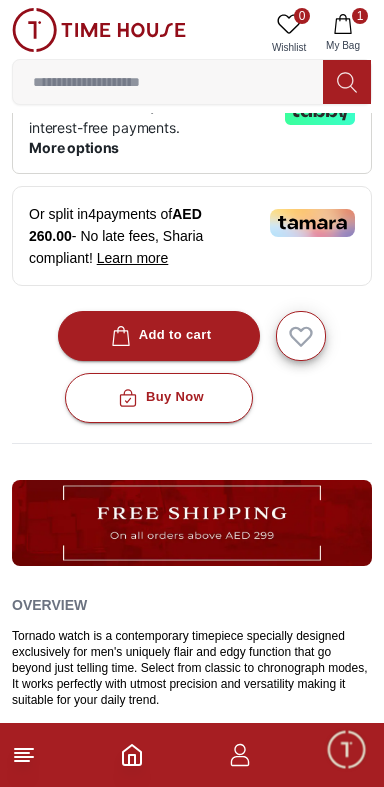 scroll, scrollTop: 745, scrollLeft: 0, axis: vertical 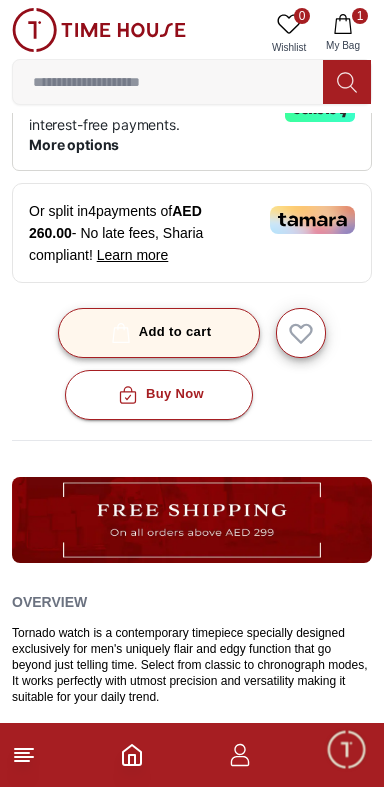 click on "Add to cart" at bounding box center [159, 332] 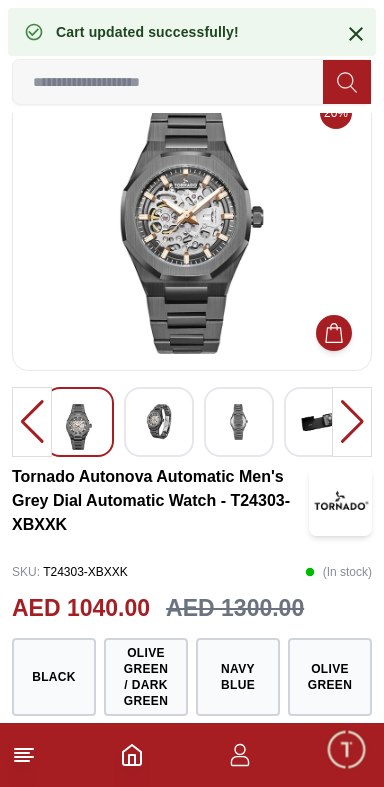 scroll, scrollTop: 0, scrollLeft: 0, axis: both 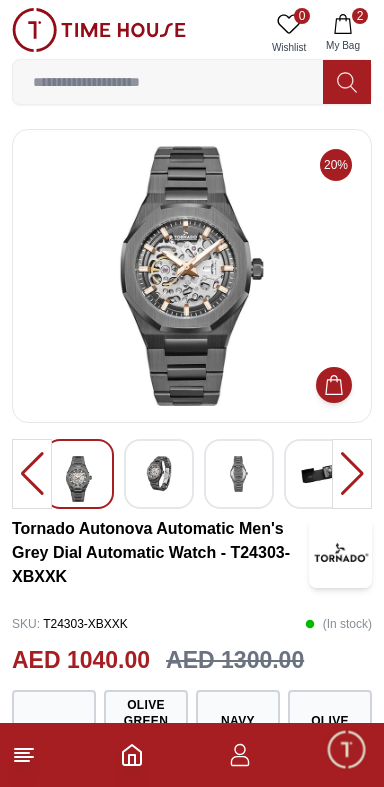 click at bounding box center (352, 474) 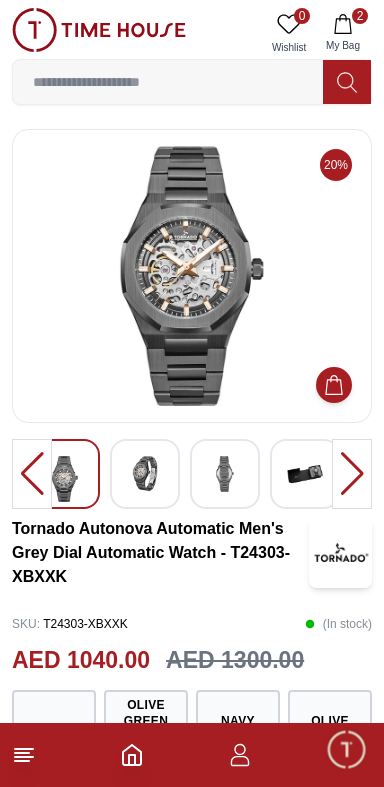 click at bounding box center (145, 474) 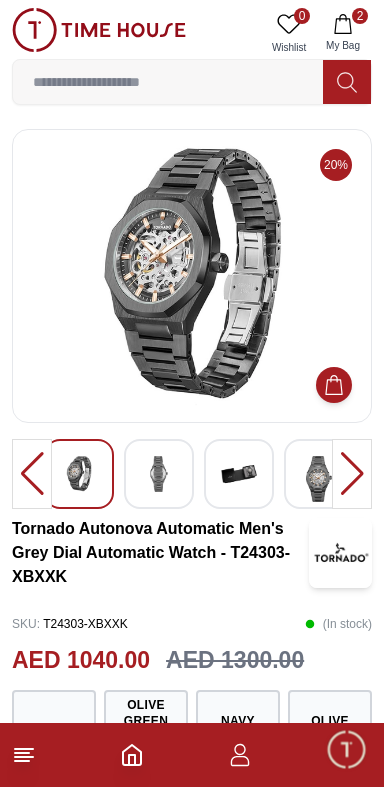 click at bounding box center (159, 474) 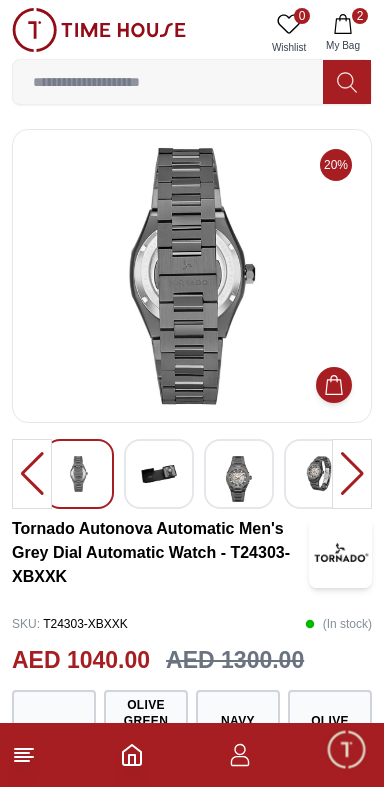 click at bounding box center [79, 474] 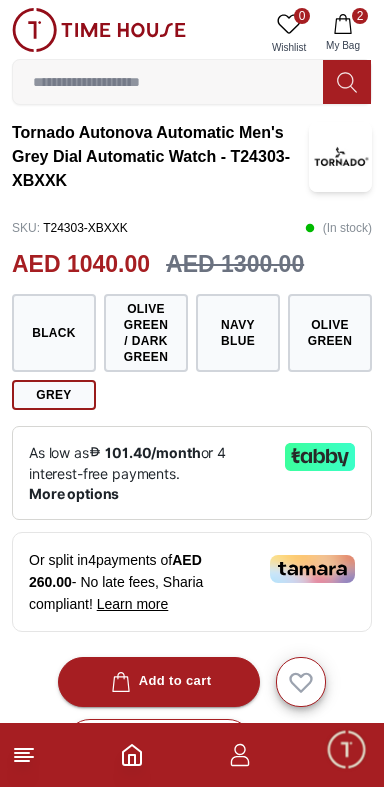 scroll, scrollTop: 0, scrollLeft: 0, axis: both 